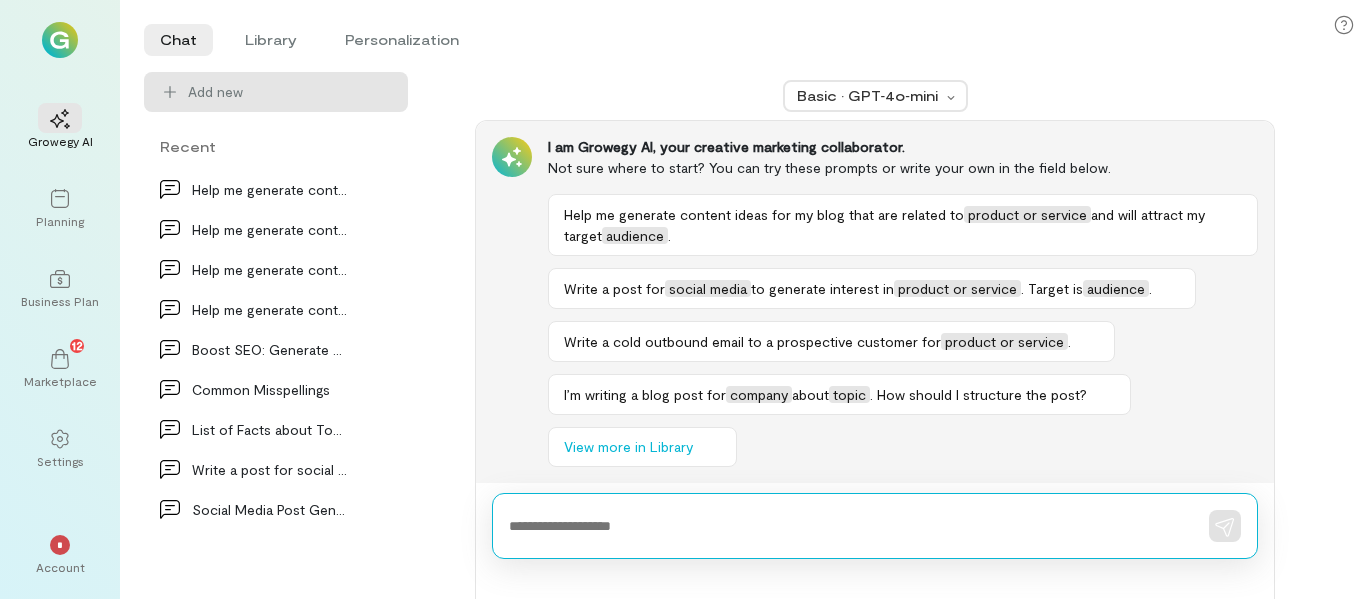 scroll, scrollTop: 0, scrollLeft: 0, axis: both 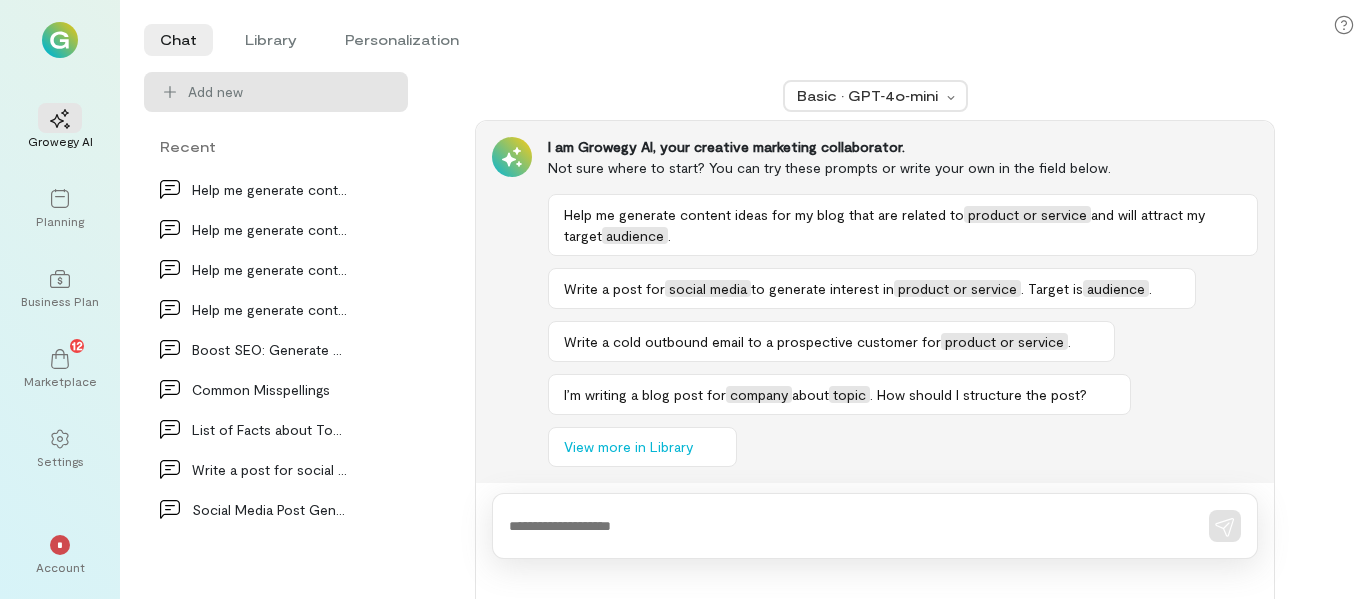 click at bounding box center [875, 526] 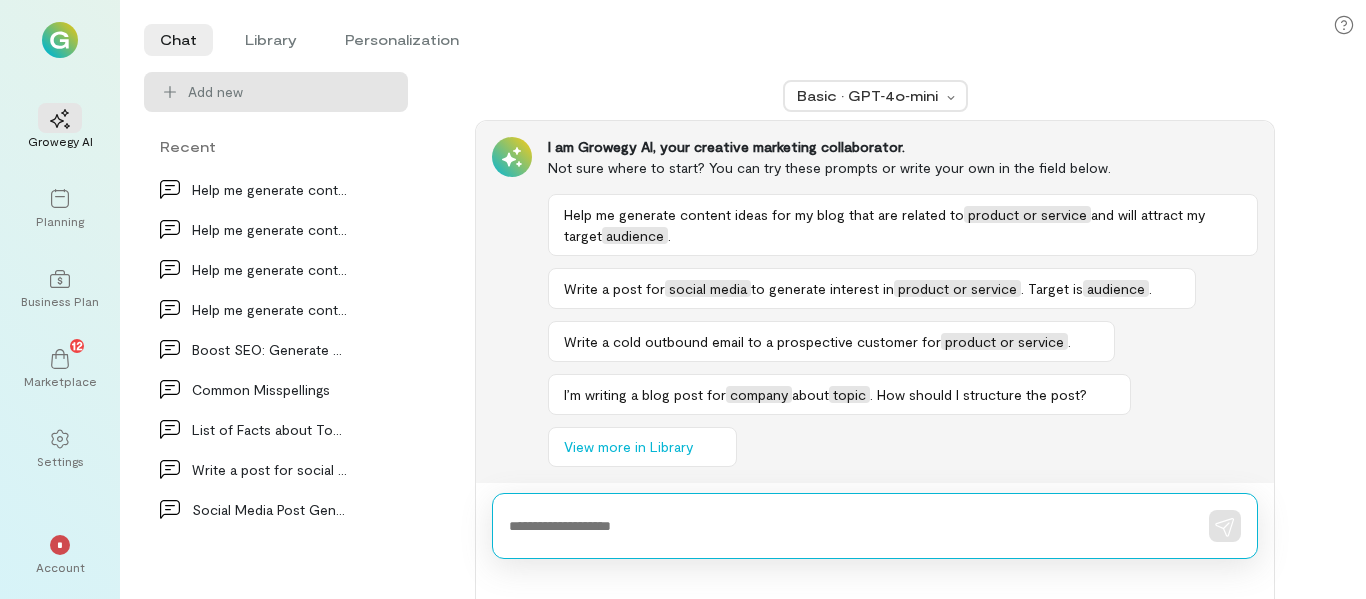 click at bounding box center (847, 526) 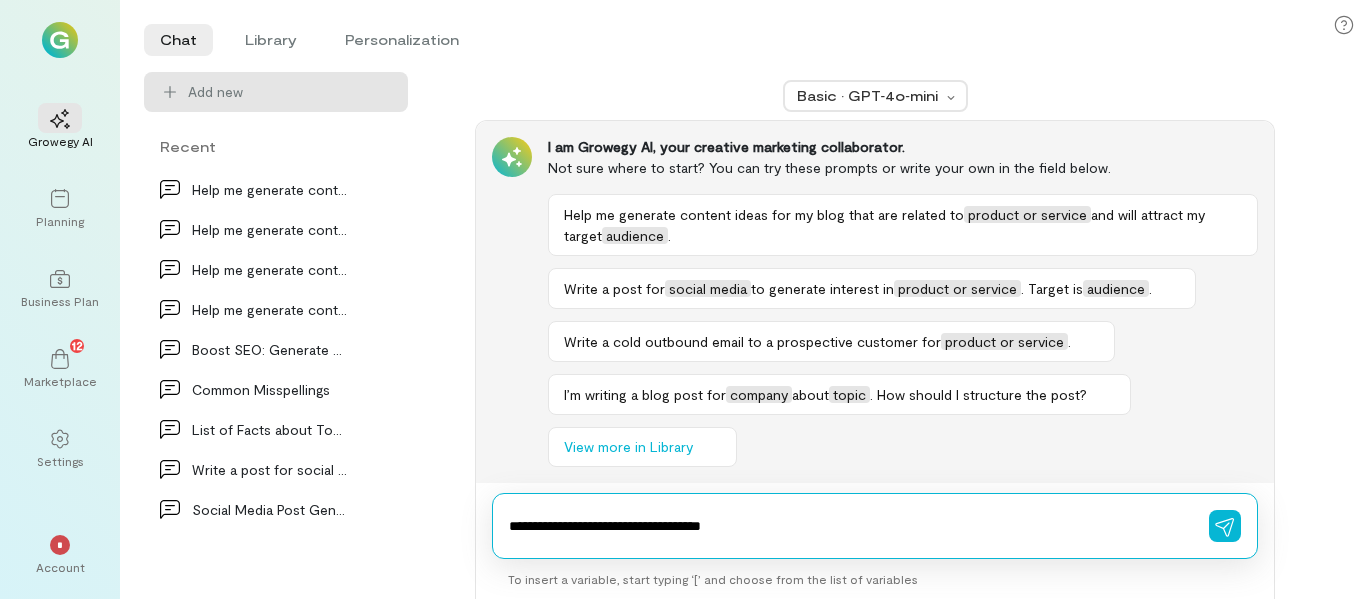 paste on "**********" 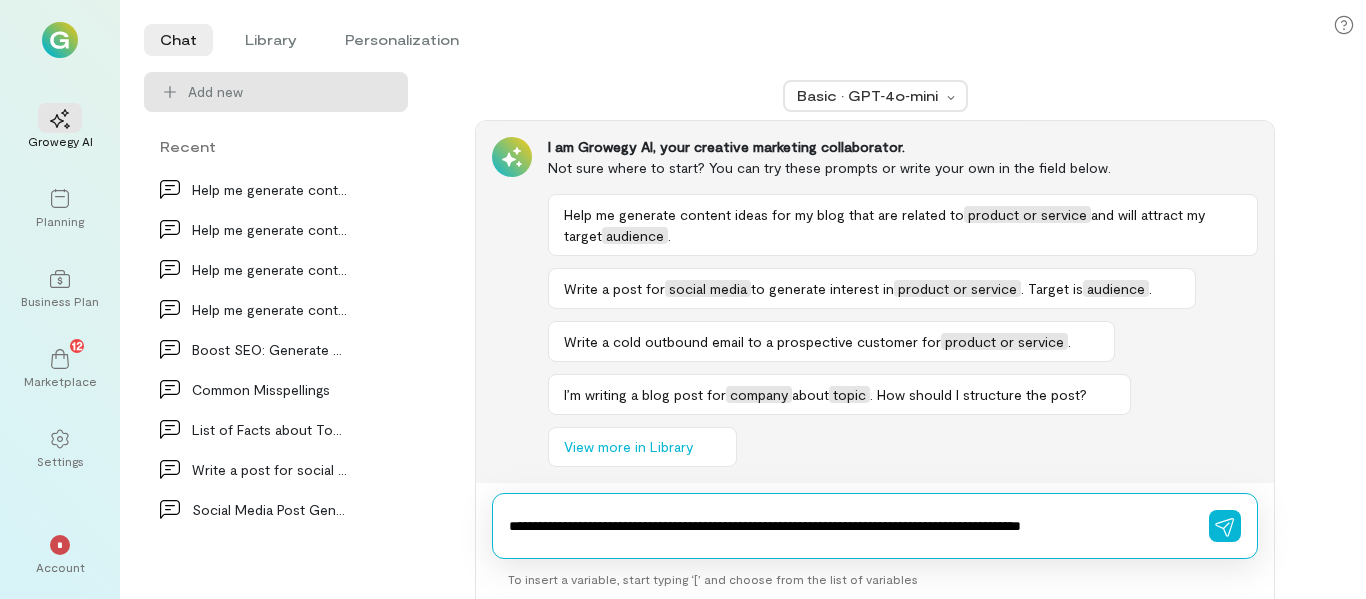 type on "**********" 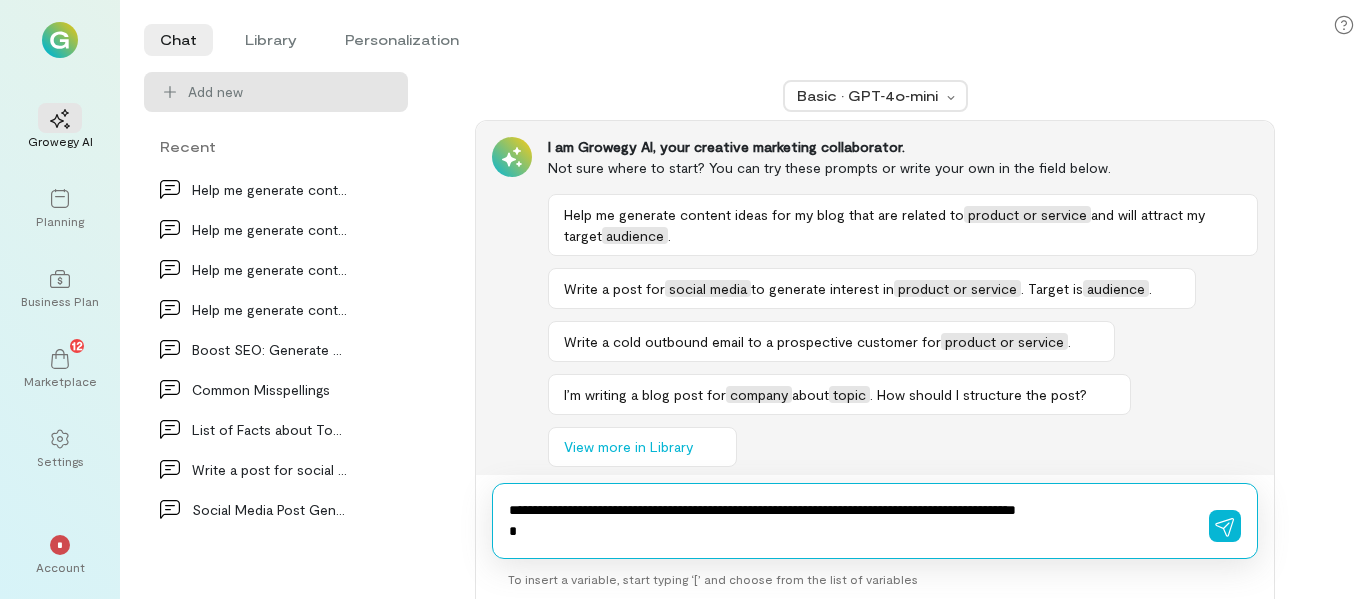 type 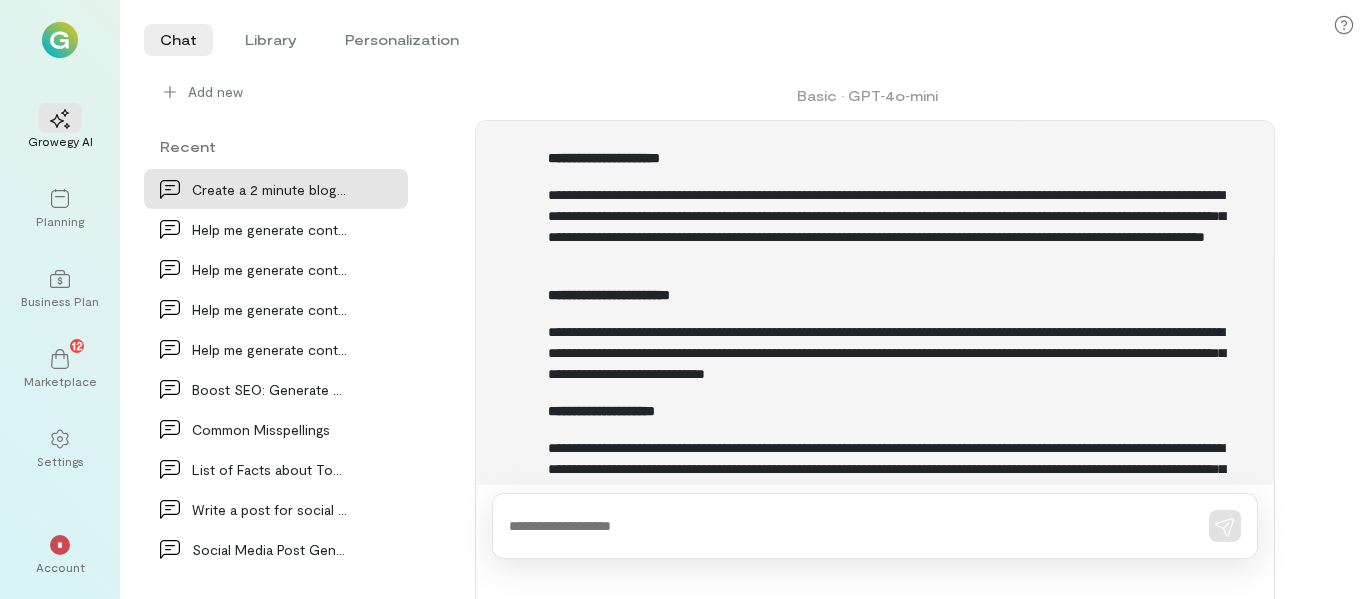 scroll, scrollTop: 0, scrollLeft: 0, axis: both 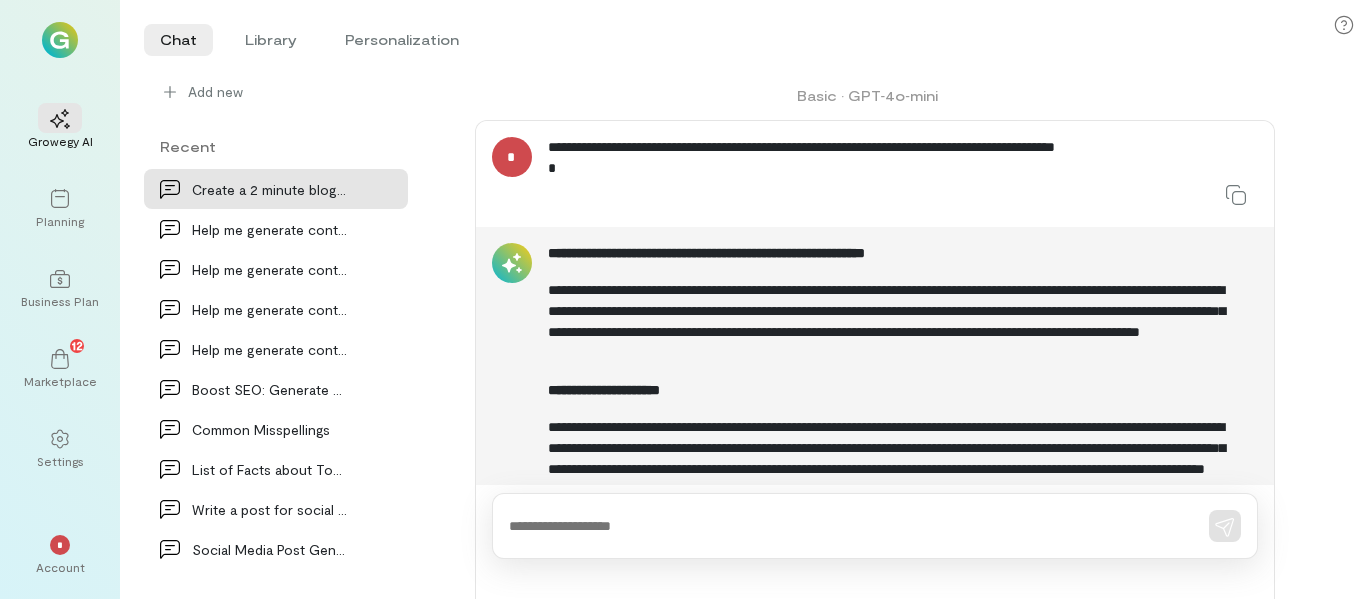 click on "**********" at bounding box center [895, 158] 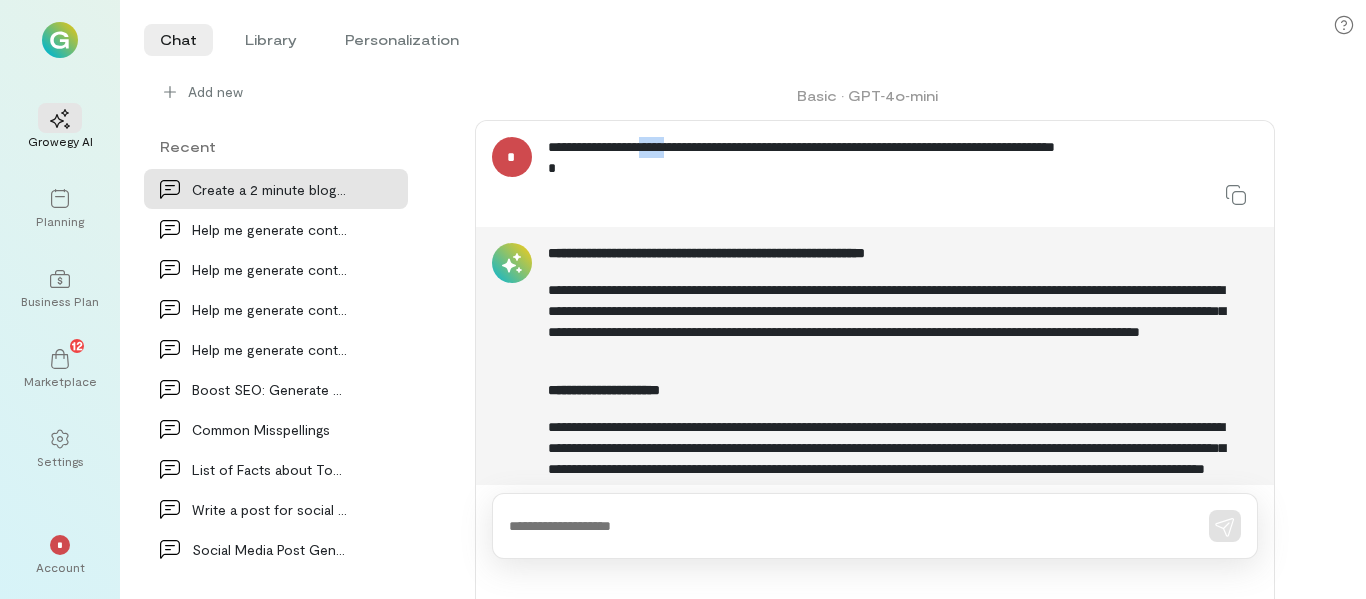 click on "**********" at bounding box center (895, 158) 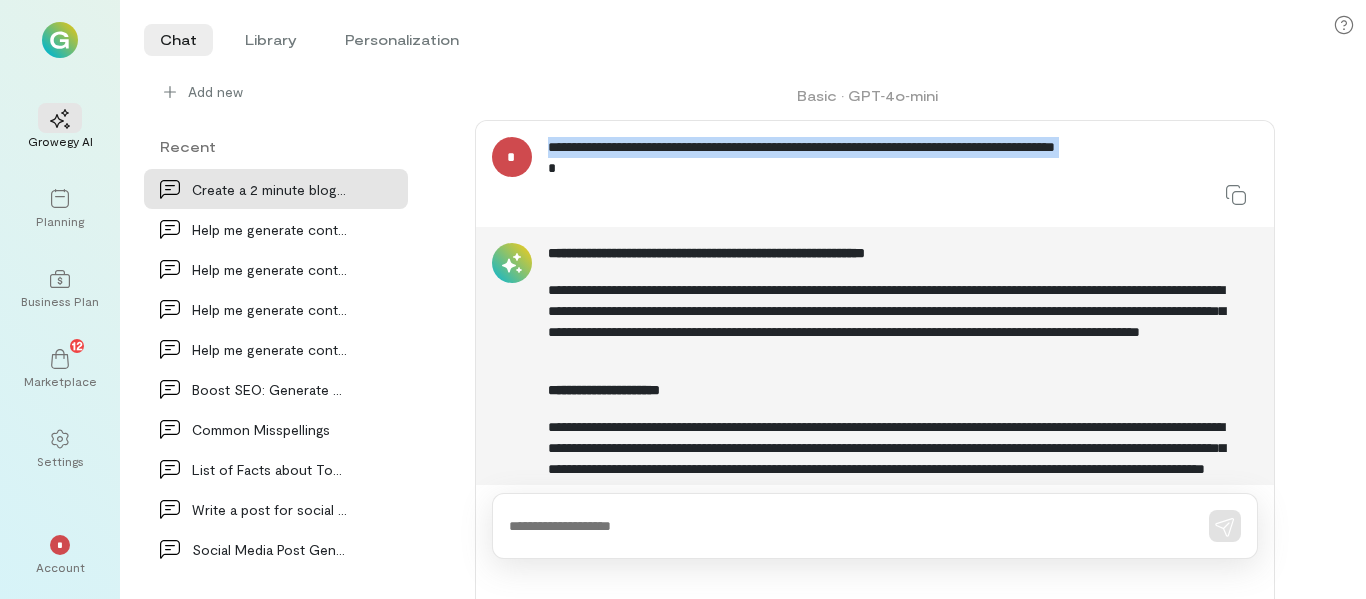 click on "**********" at bounding box center (895, 158) 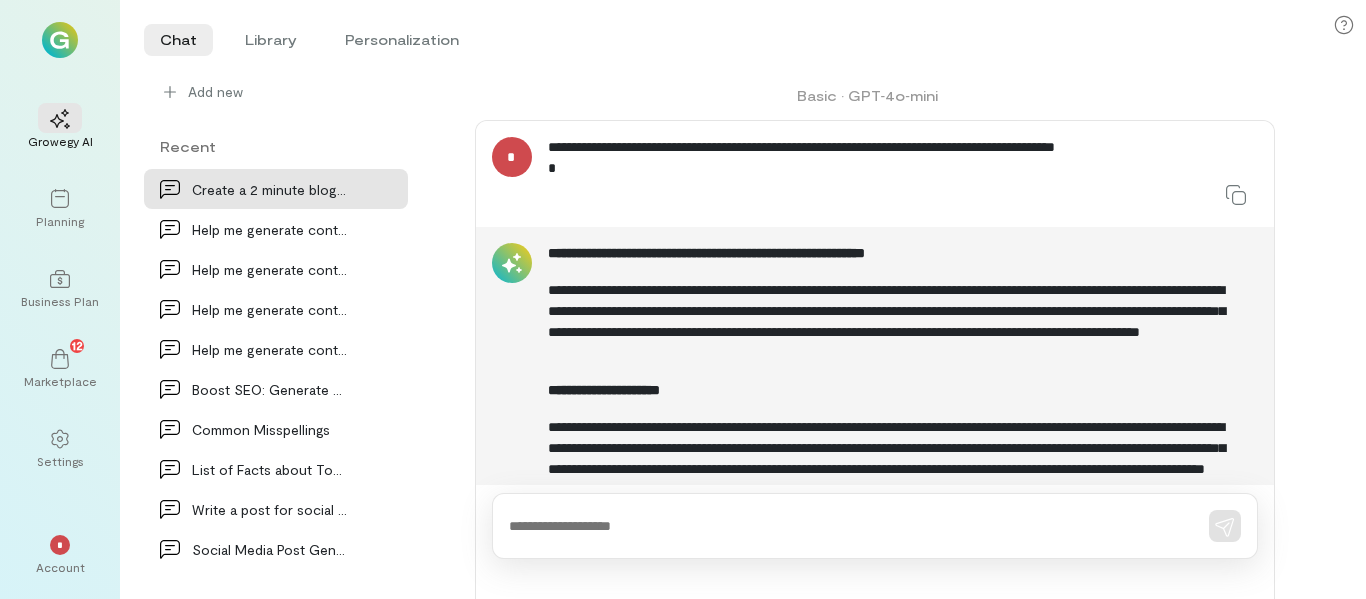 click at bounding box center [875, 526] 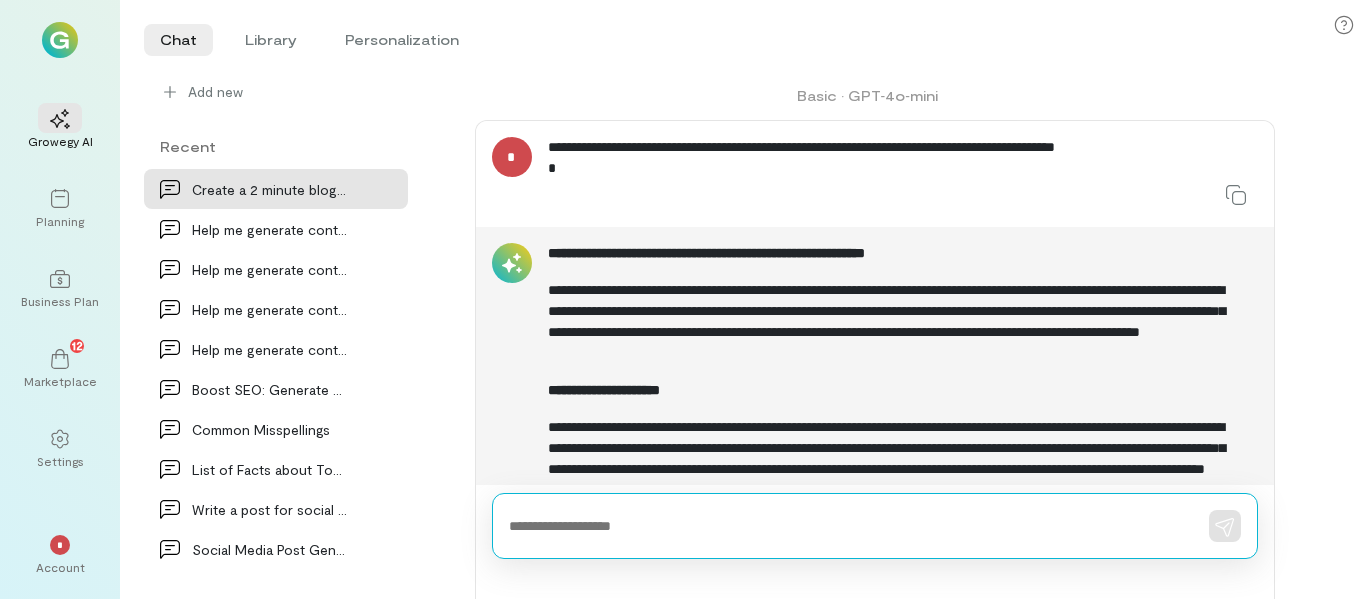 click at bounding box center [847, 526] 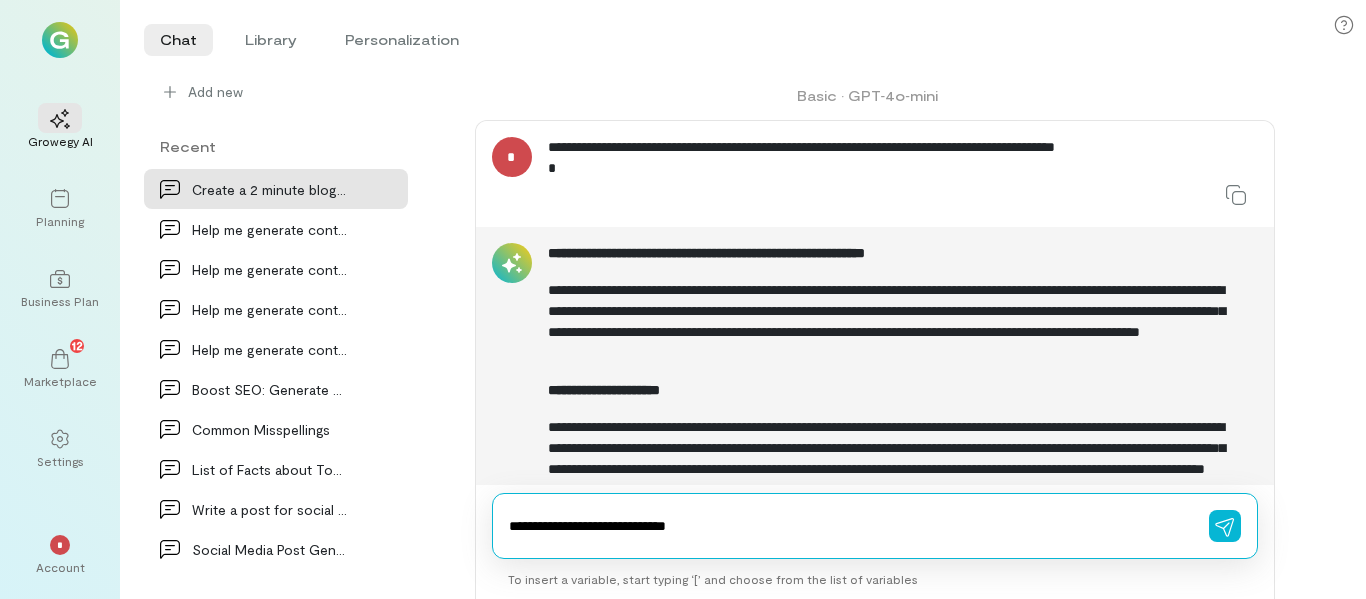 type on "**********" 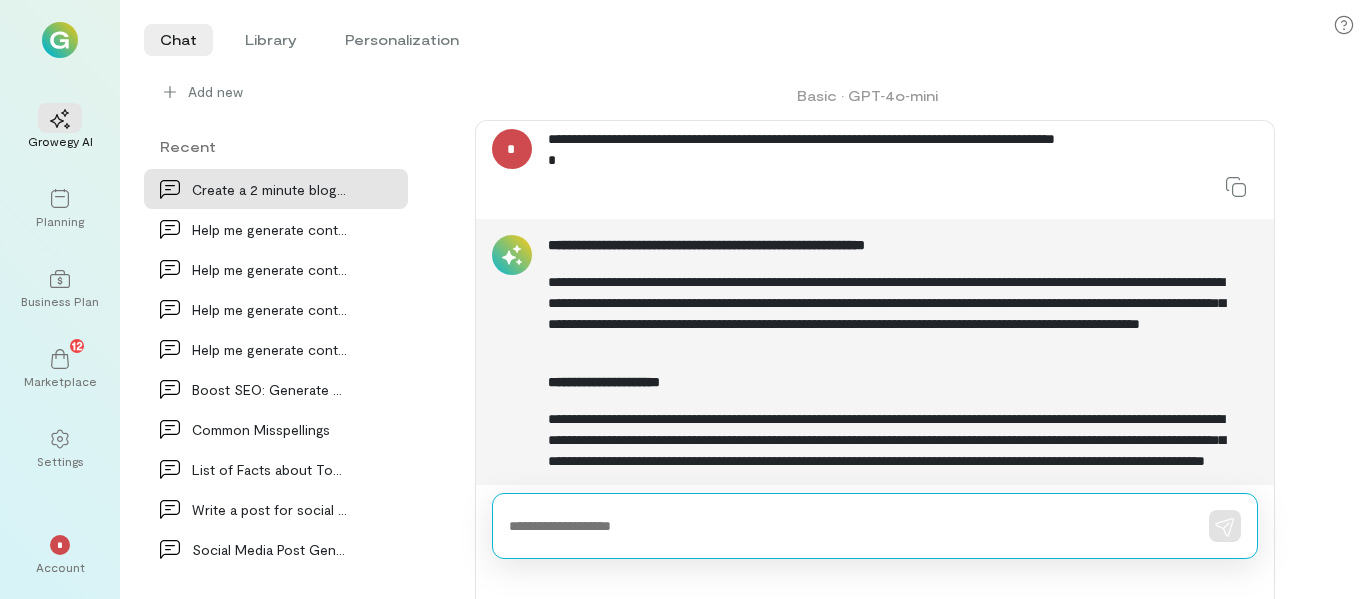 scroll, scrollTop: 0, scrollLeft: 0, axis: both 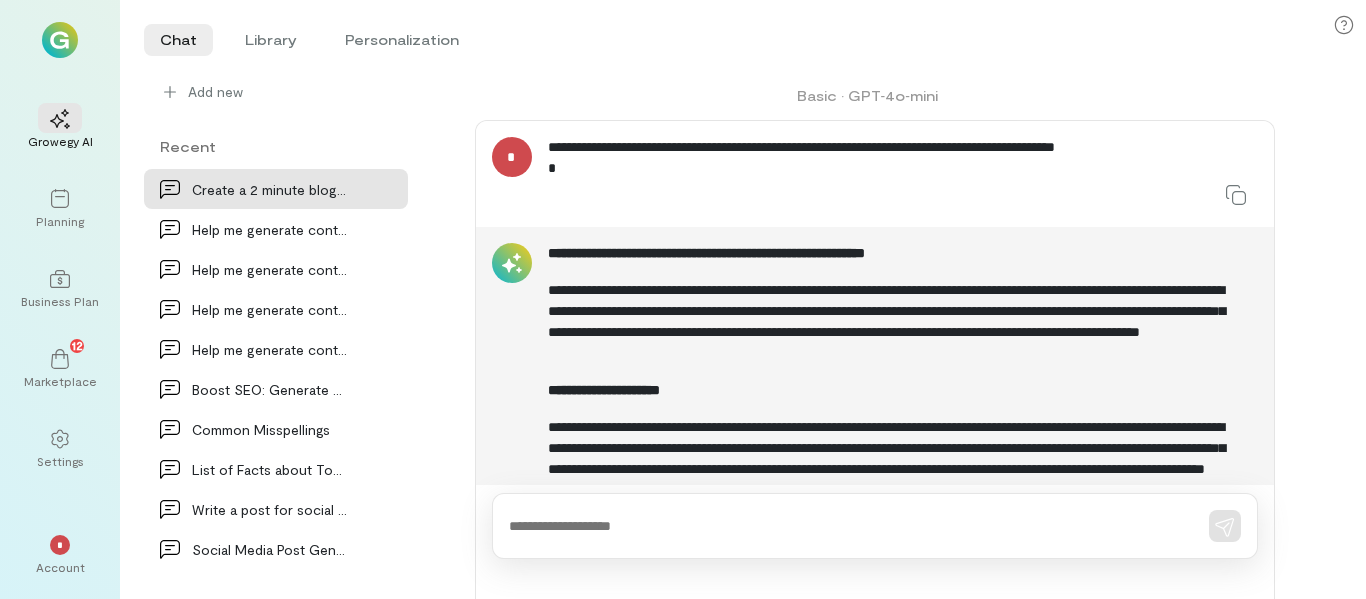 click on "**********" at bounding box center [895, 158] 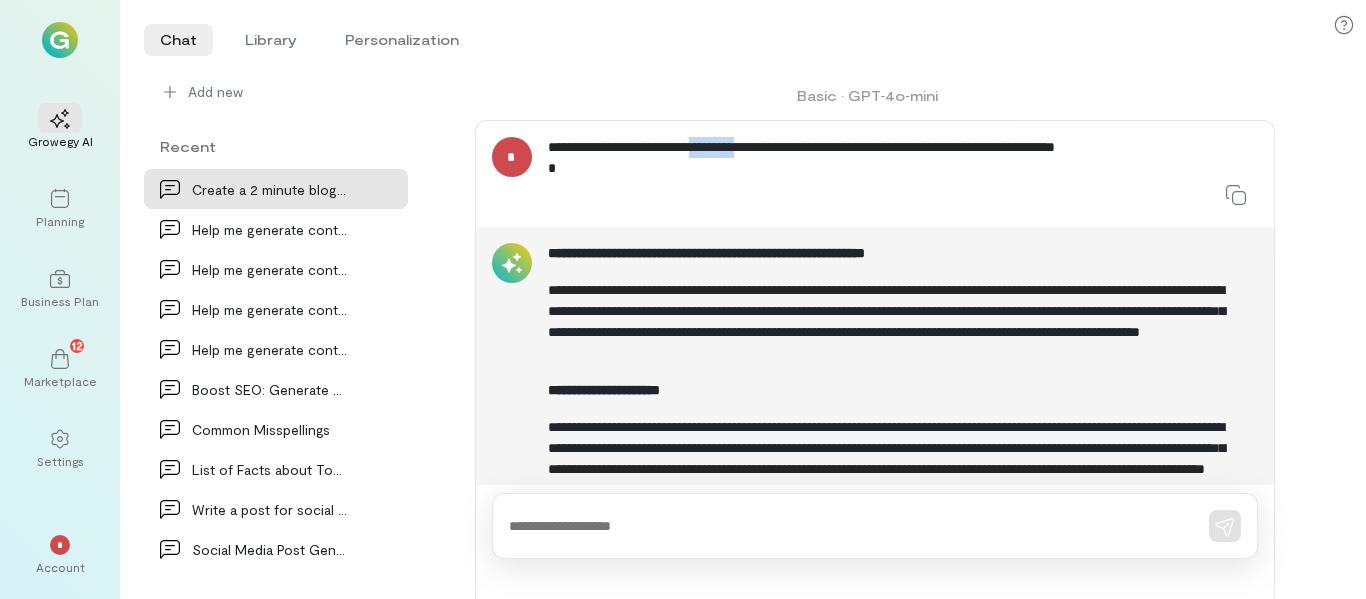 click on "**********" at bounding box center (895, 158) 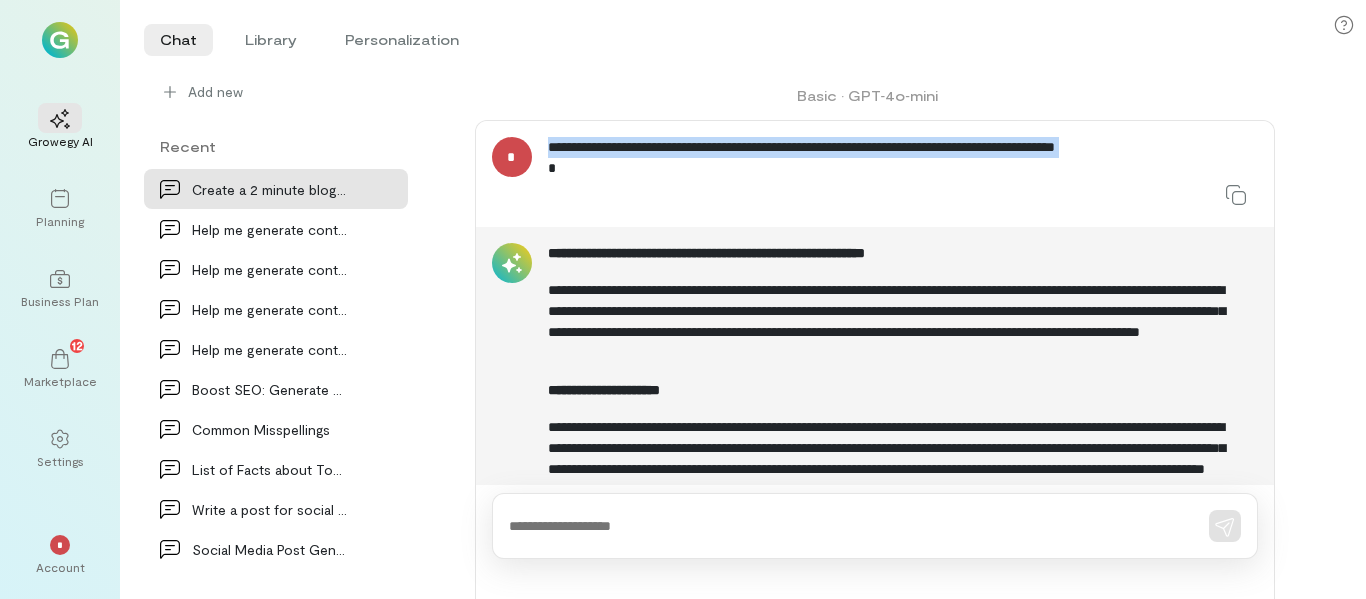 click on "**********" at bounding box center (895, 158) 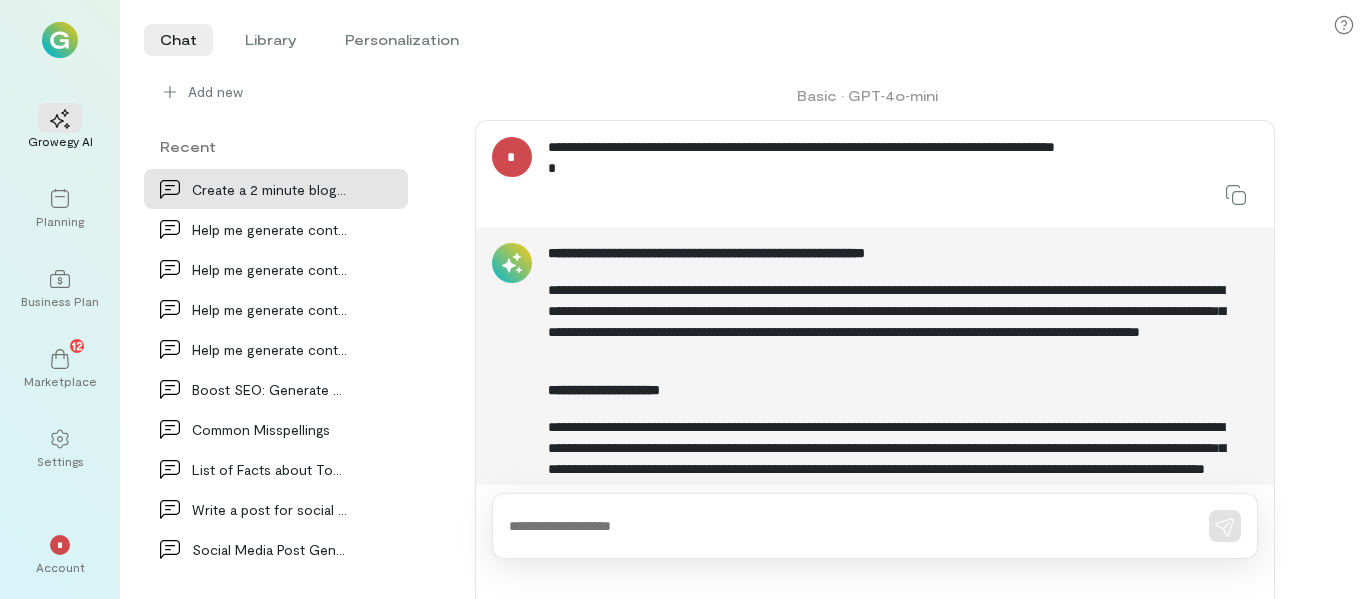 click at bounding box center (875, 526) 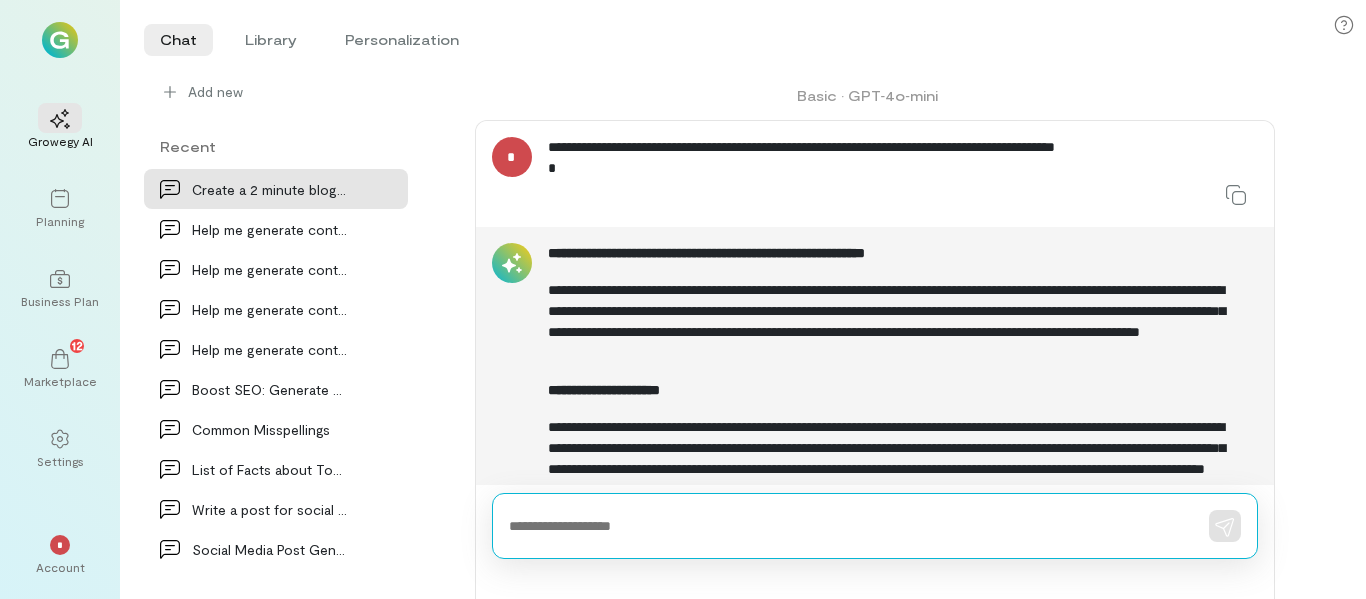 click at bounding box center (847, 526) 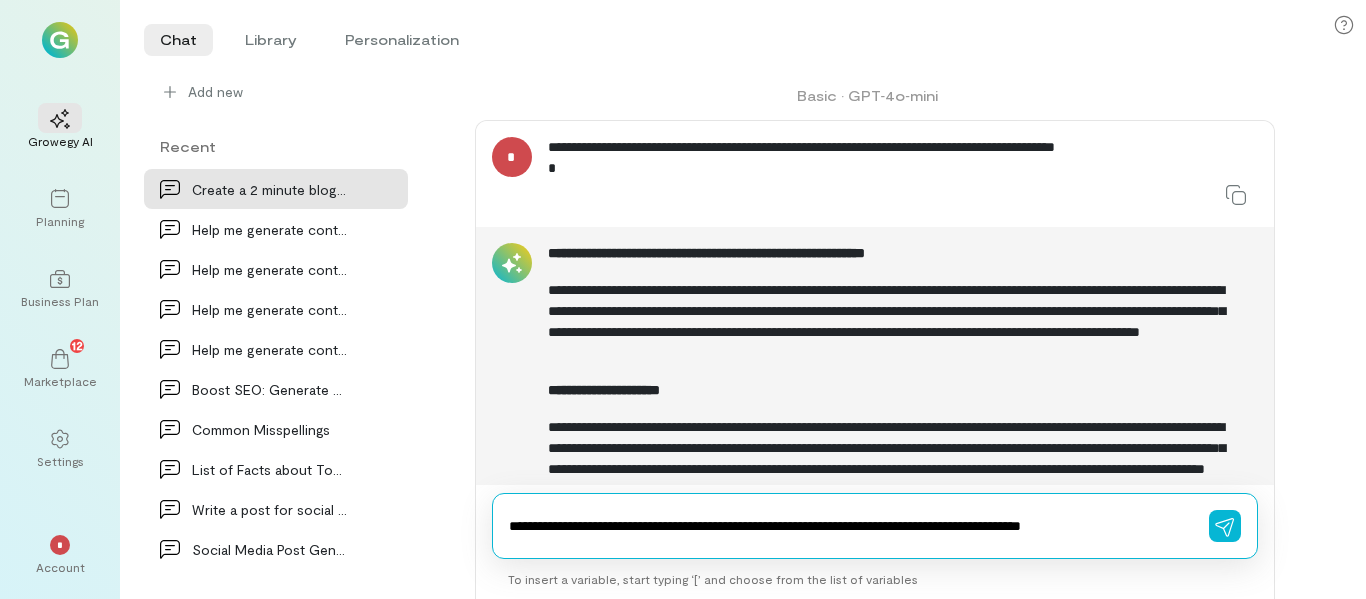 drag, startPoint x: 571, startPoint y: 502, endPoint x: 610, endPoint y: 509, distance: 39.623226 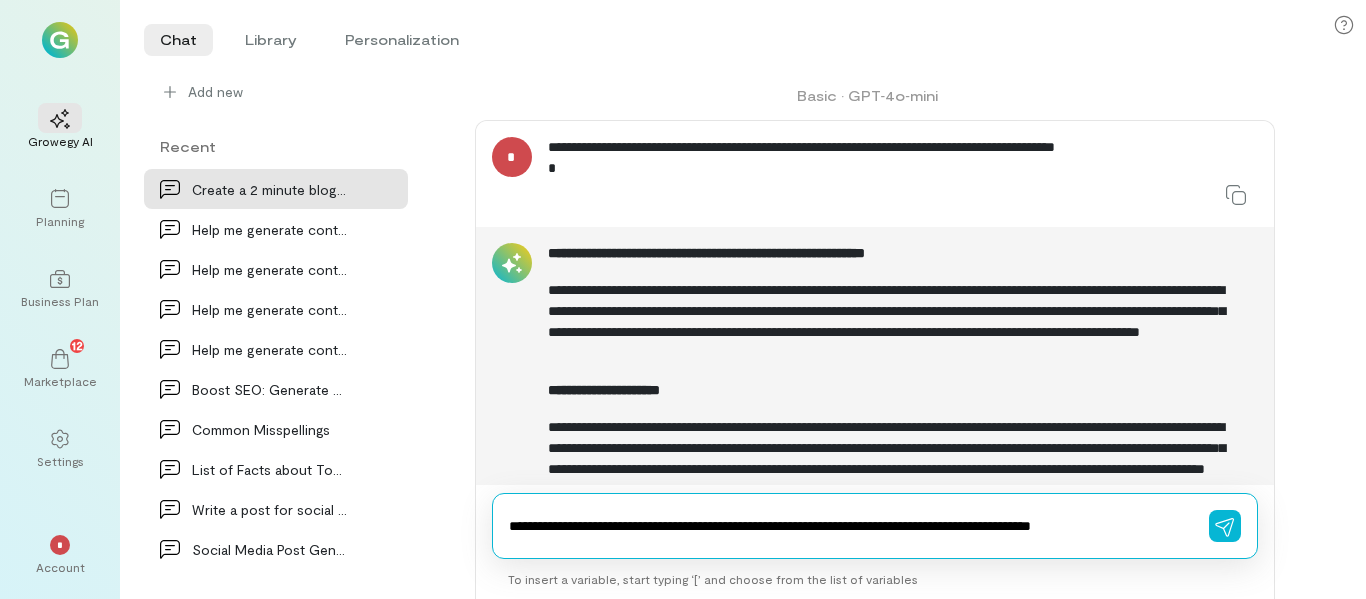 type on "**********" 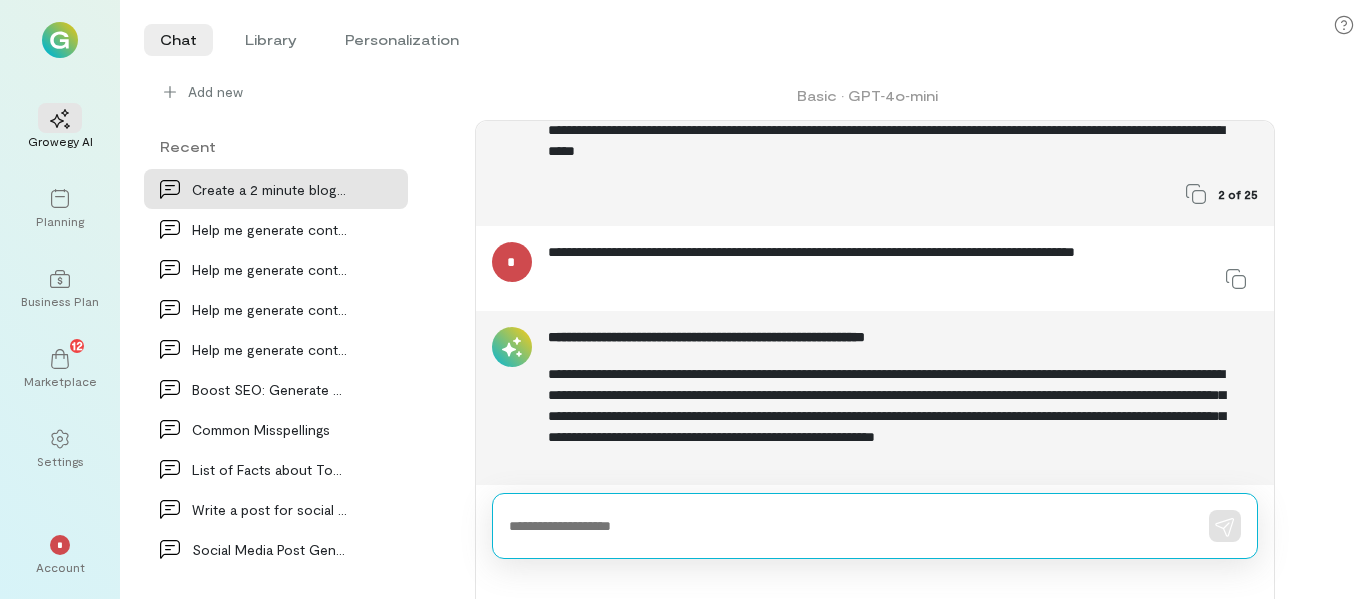 scroll, scrollTop: 1637, scrollLeft: 0, axis: vertical 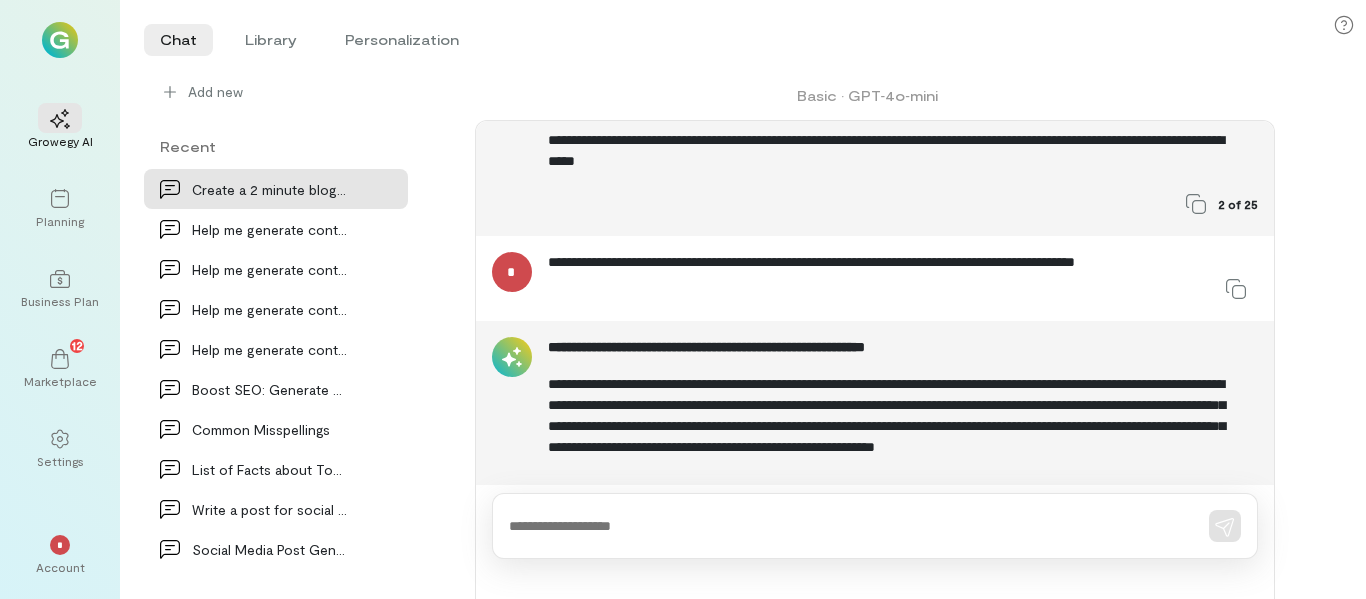 click on "**********" at bounding box center (895, 262) 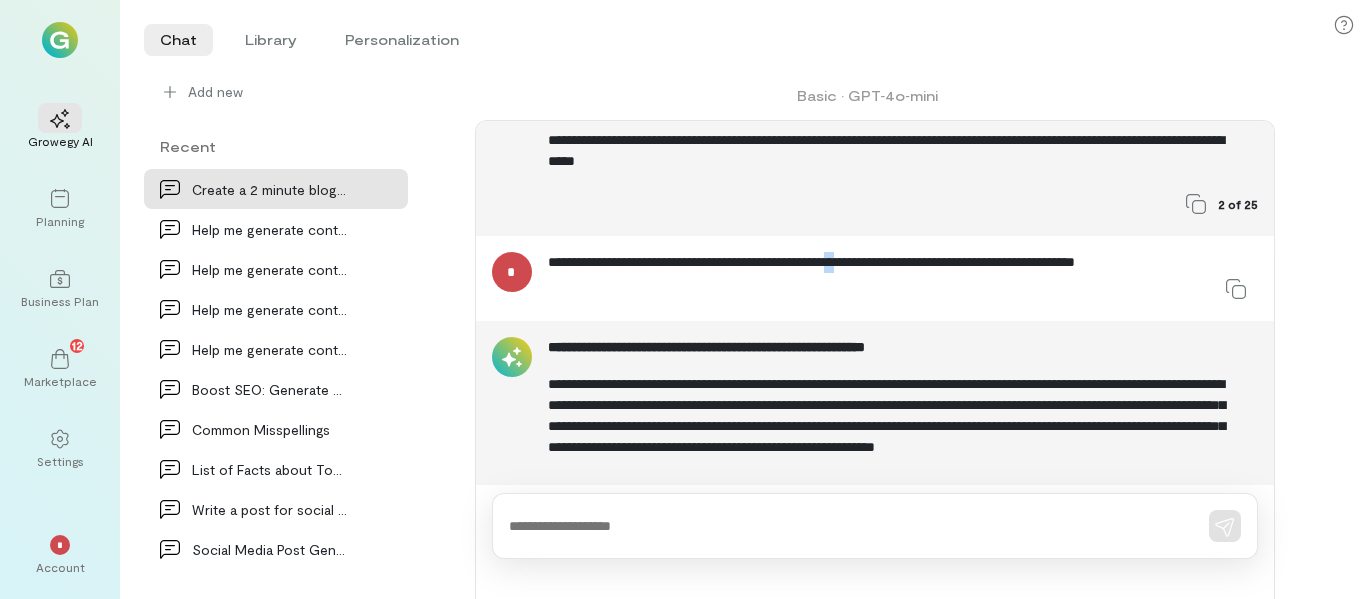 click on "**********" at bounding box center (895, 262) 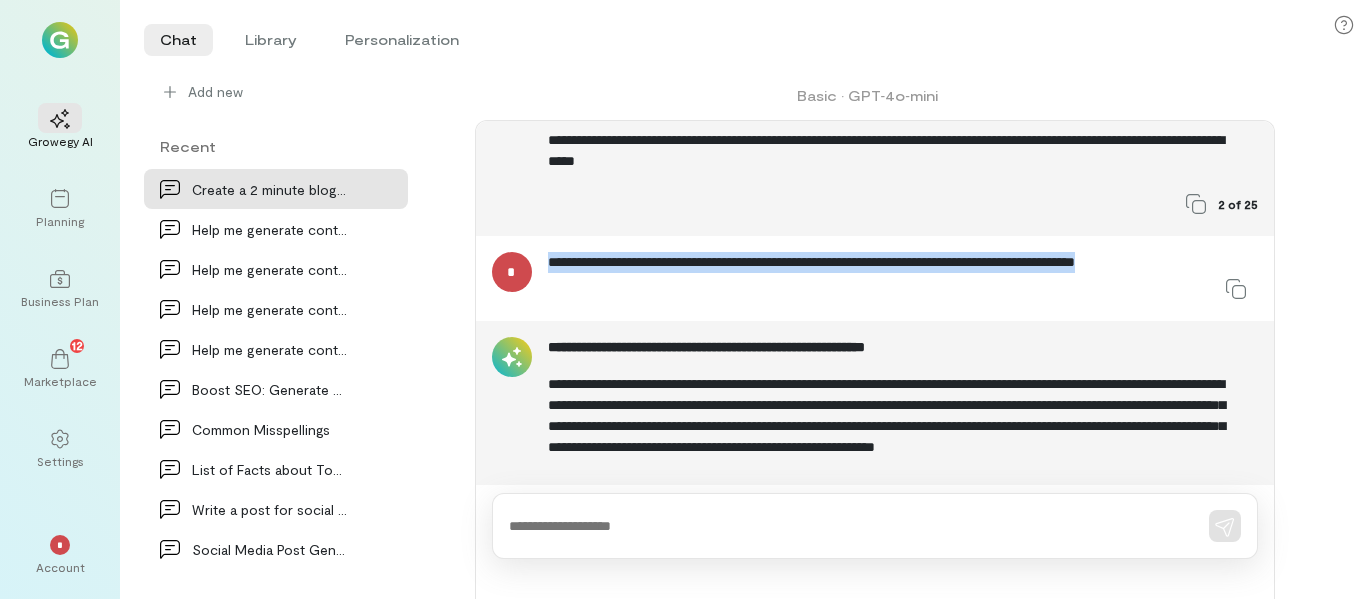 click on "**********" at bounding box center [895, 262] 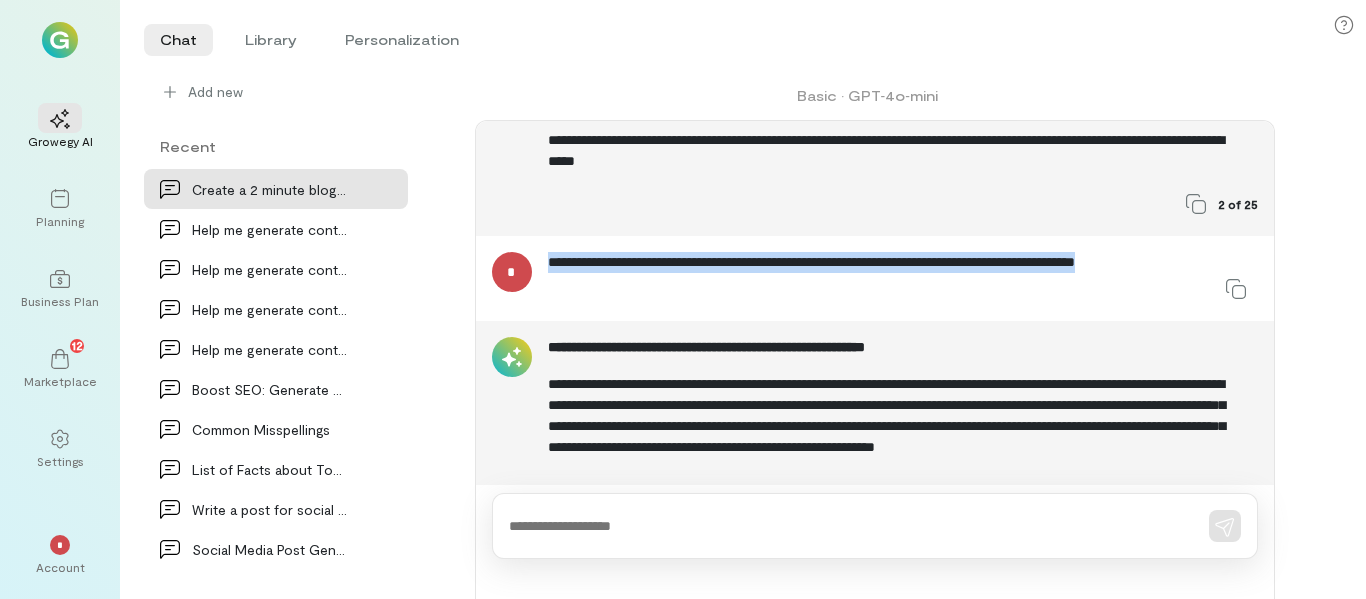 copy on "**********" 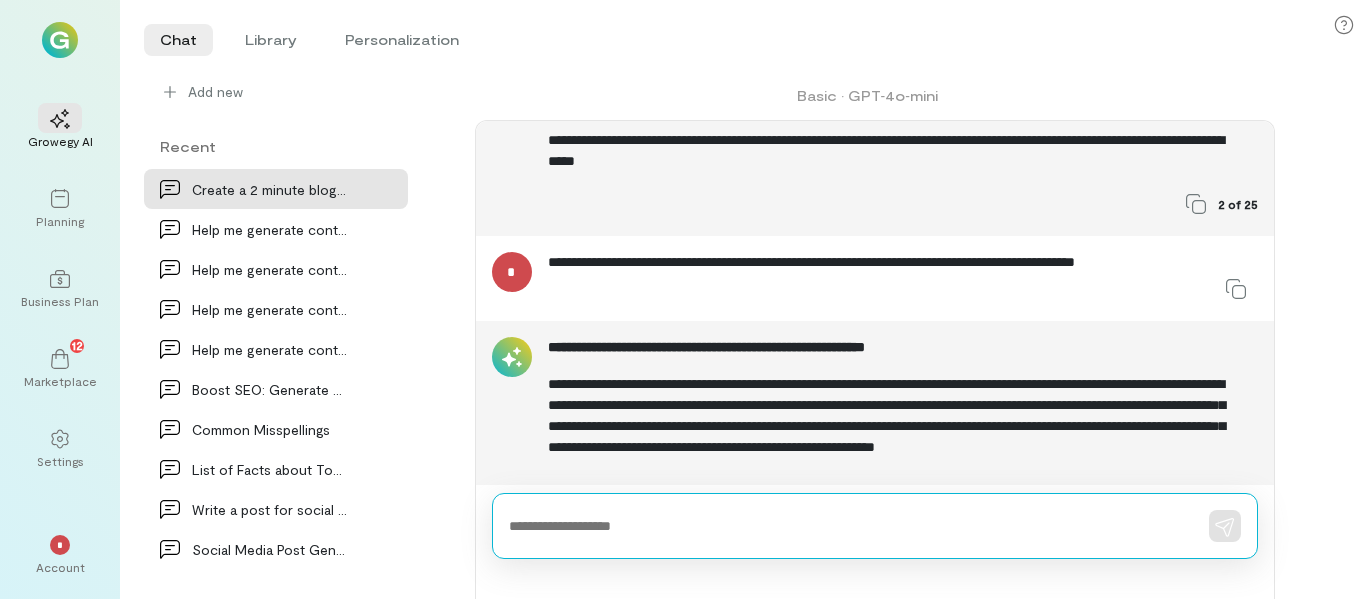 click at bounding box center [847, 526] 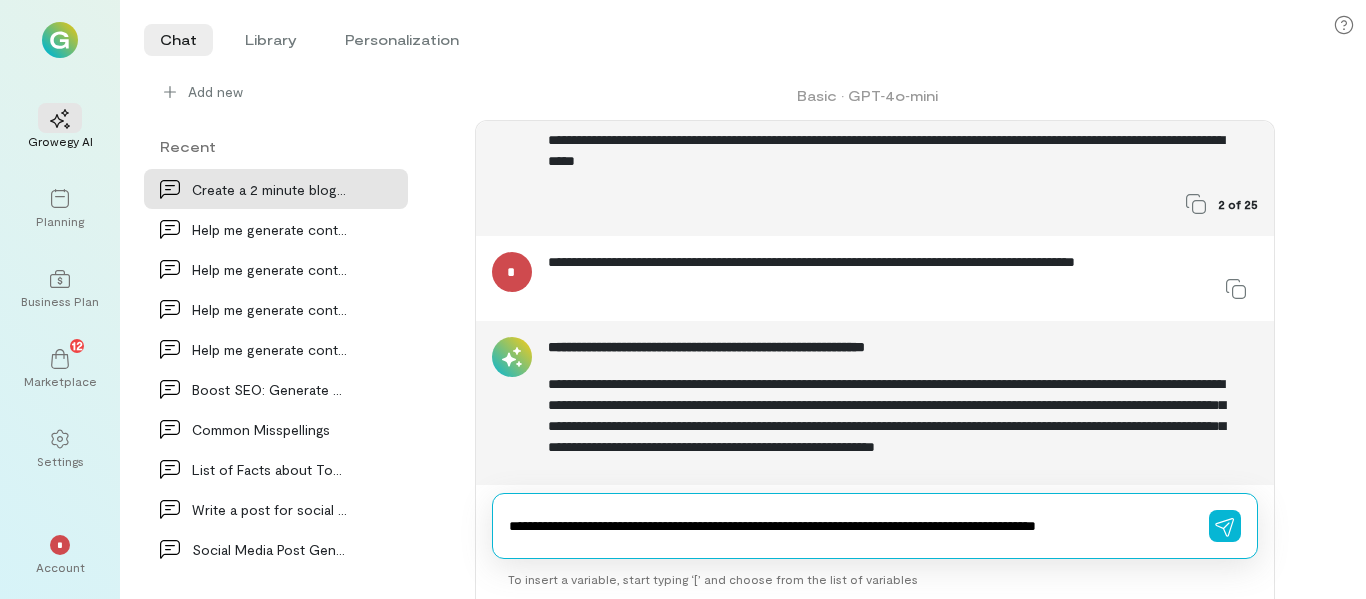 click on "**********" at bounding box center [847, 537] 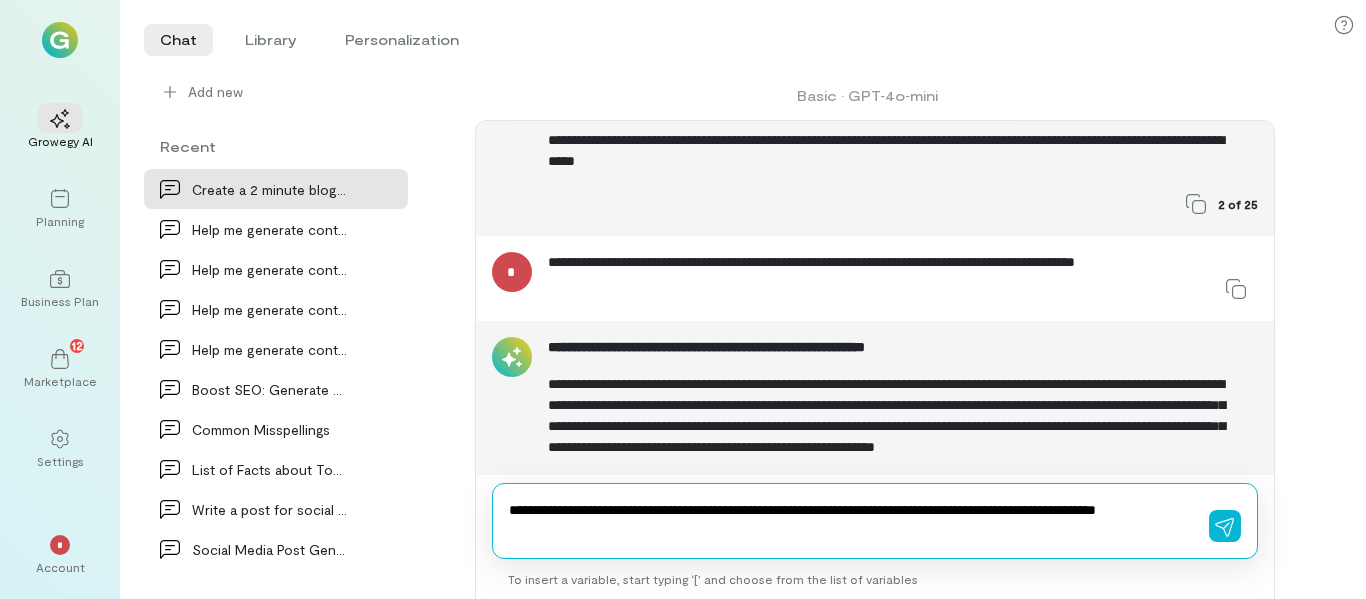 type on "**********" 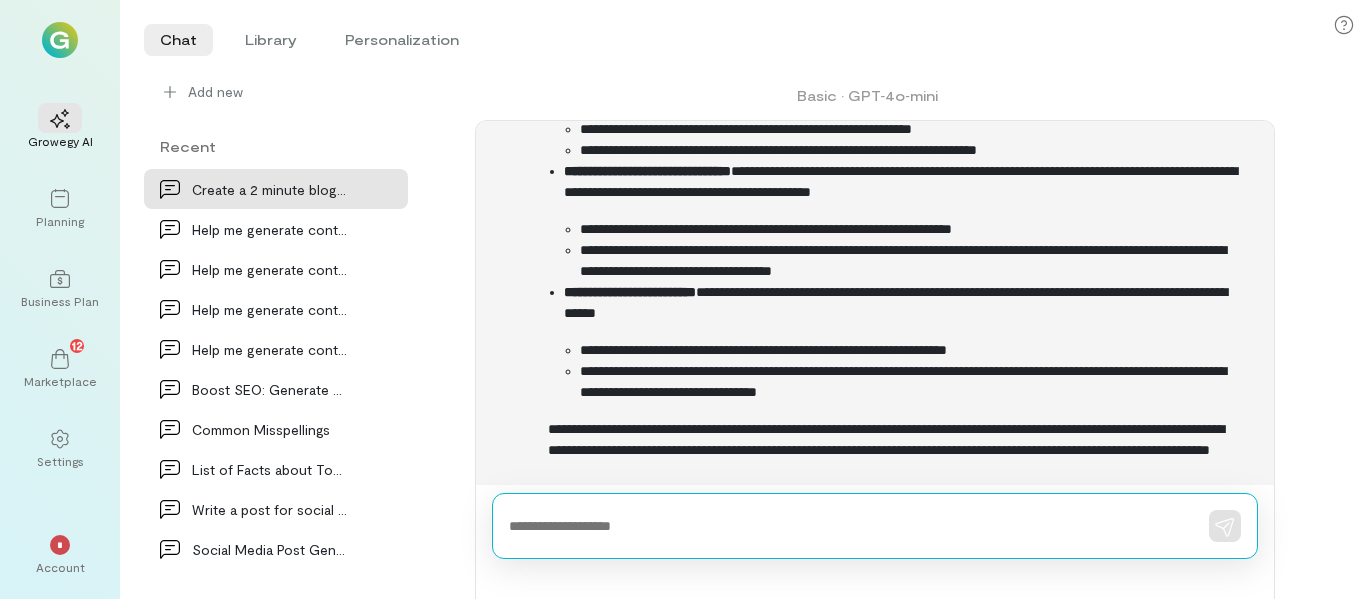 scroll, scrollTop: 3044, scrollLeft: 0, axis: vertical 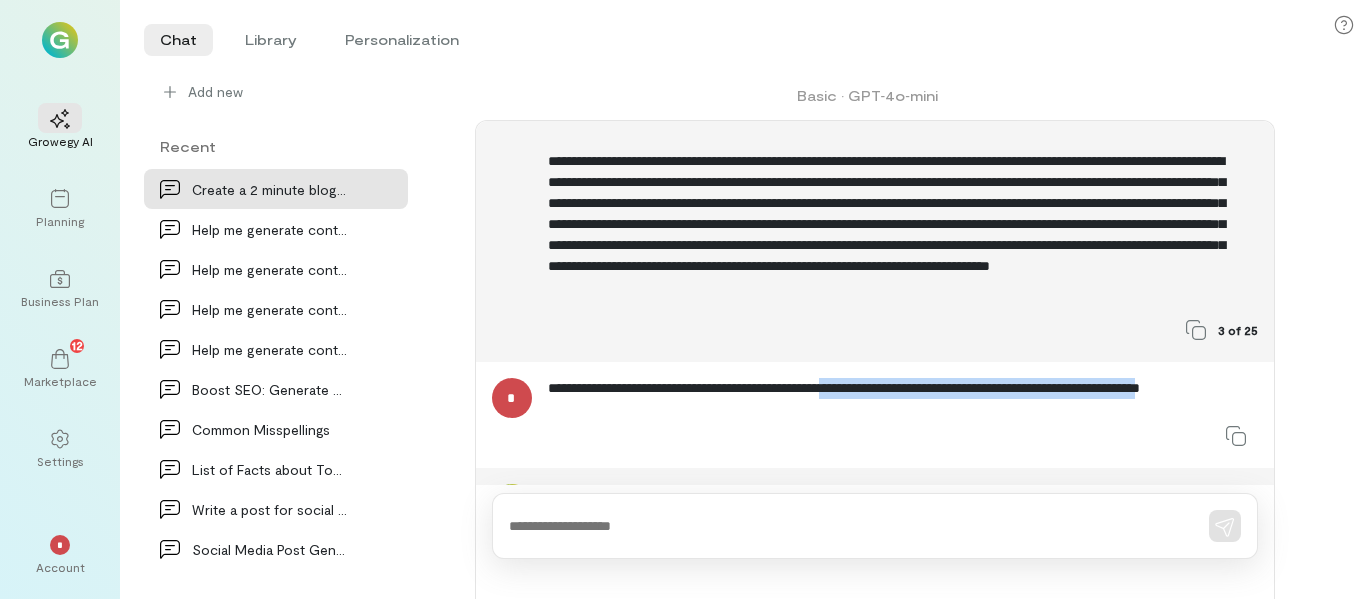drag, startPoint x: 882, startPoint y: 394, endPoint x: 841, endPoint y: 414, distance: 45.617977 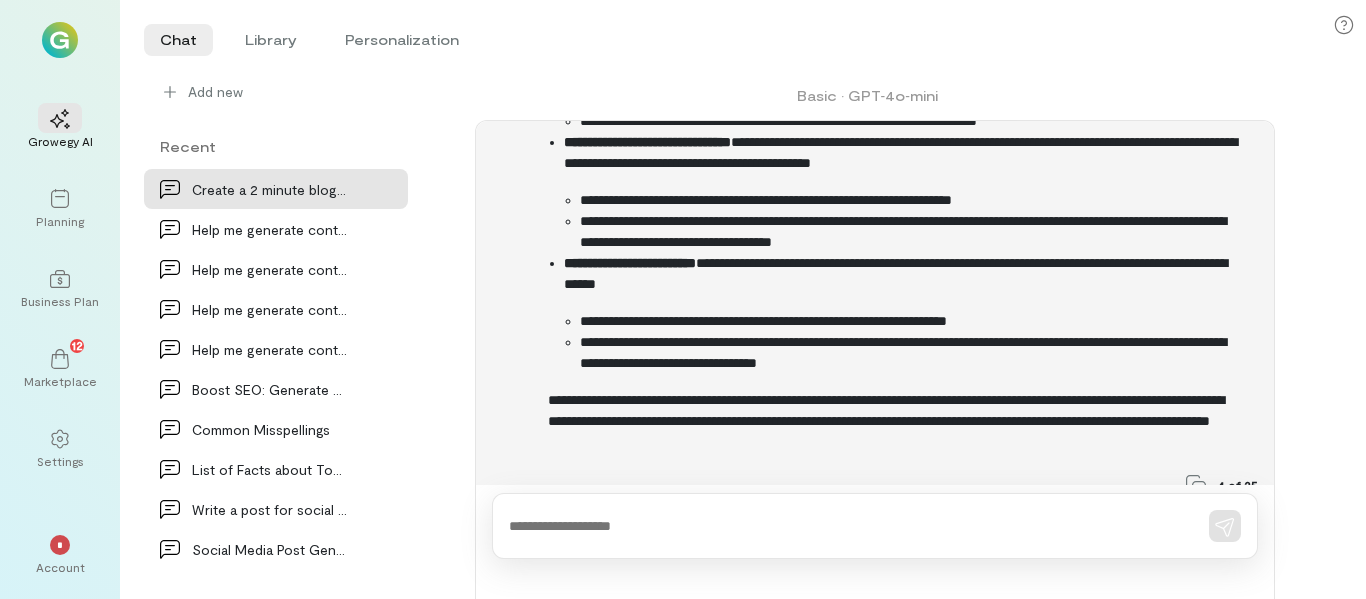 scroll, scrollTop: 3044, scrollLeft: 0, axis: vertical 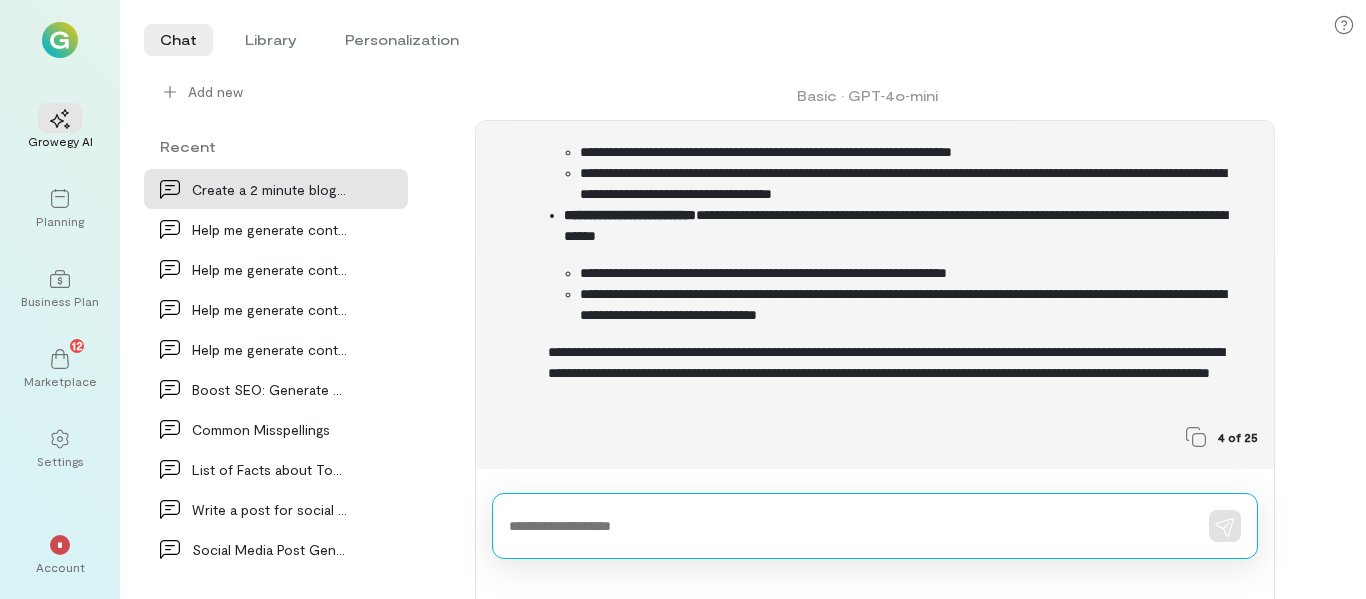 click at bounding box center [847, 526] 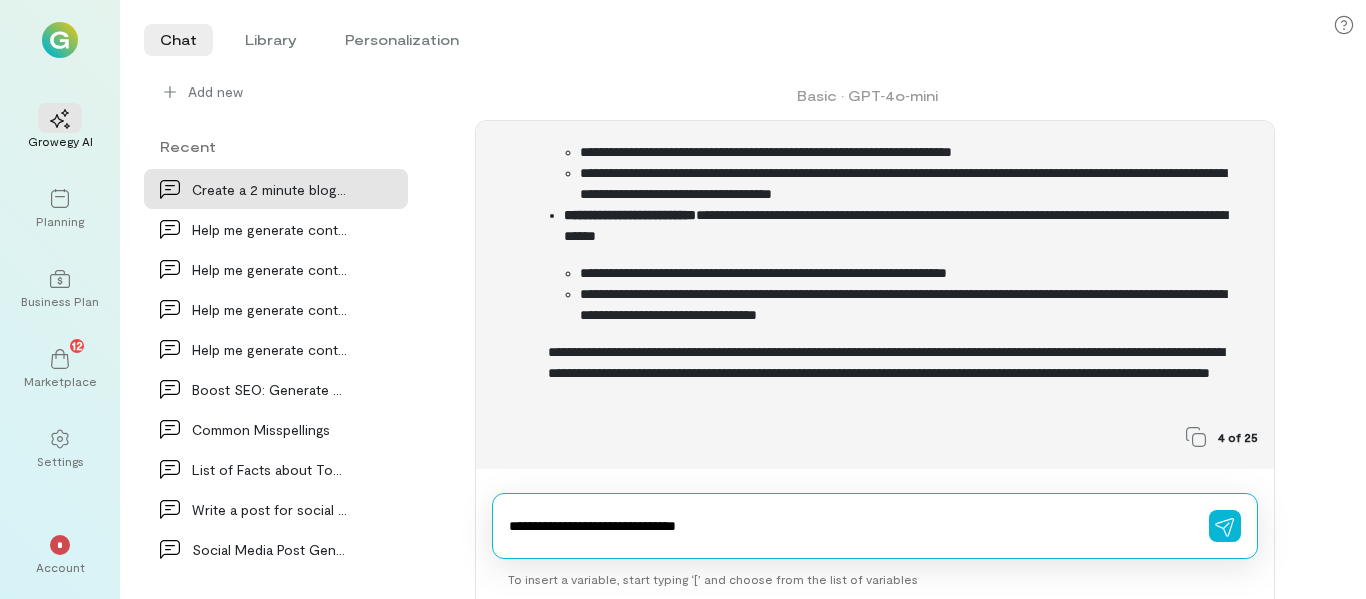 type on "**********" 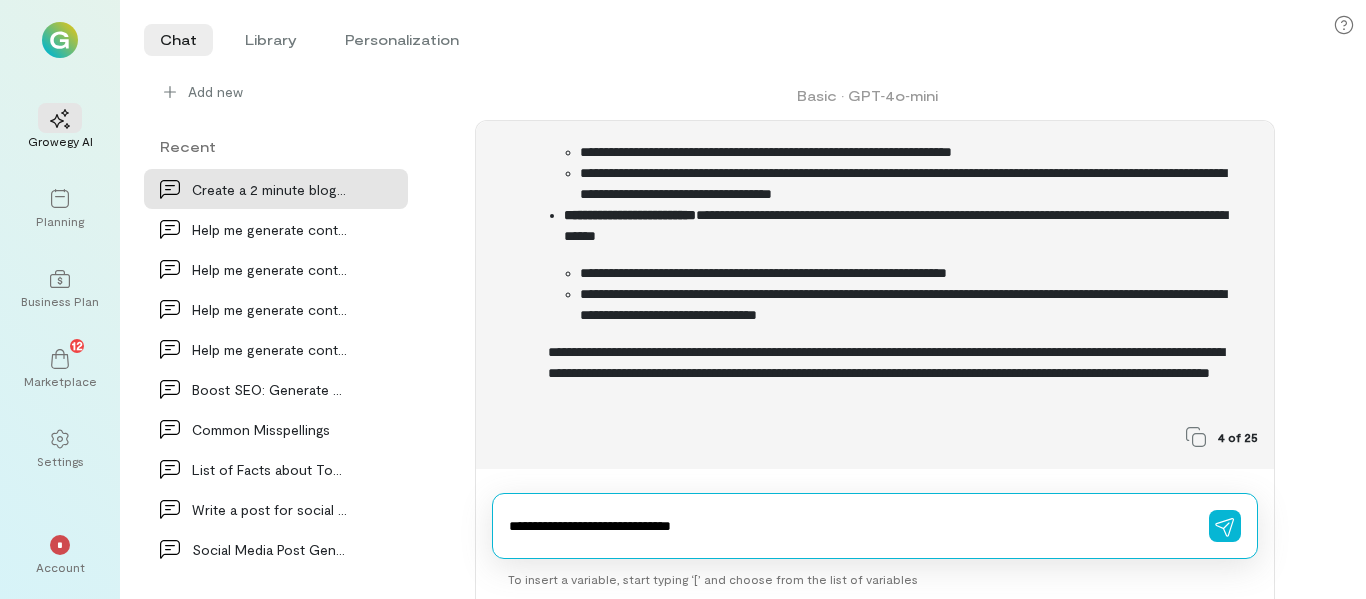 type 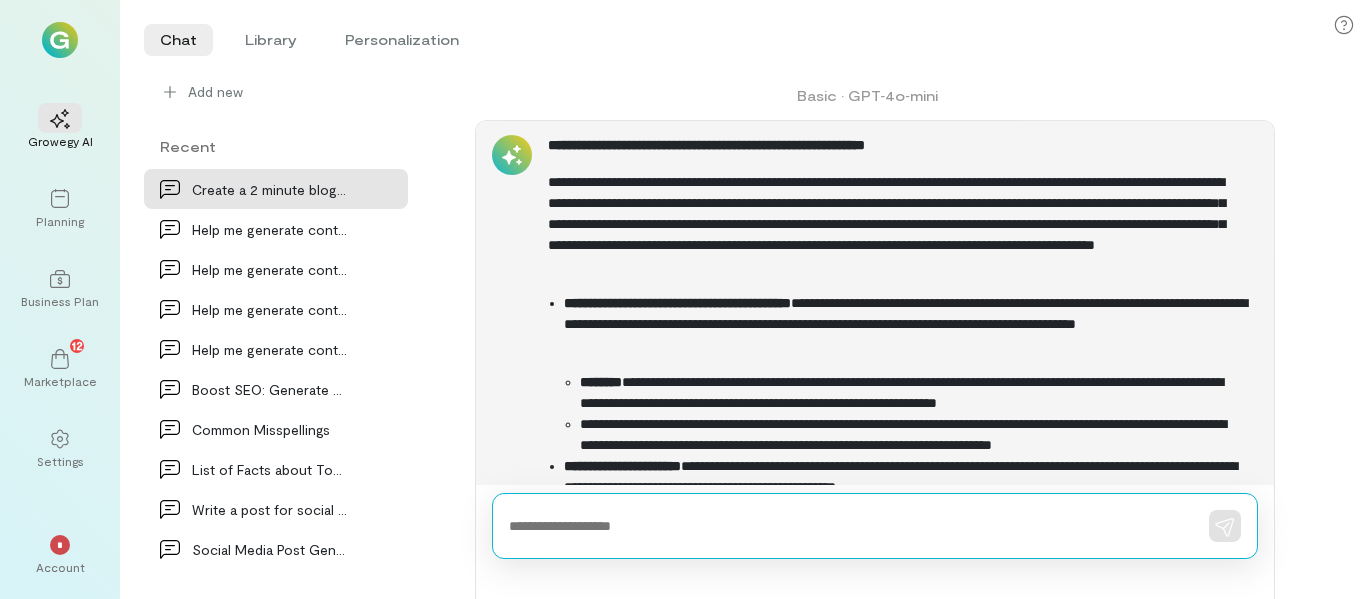 scroll, scrollTop: 3477, scrollLeft: 0, axis: vertical 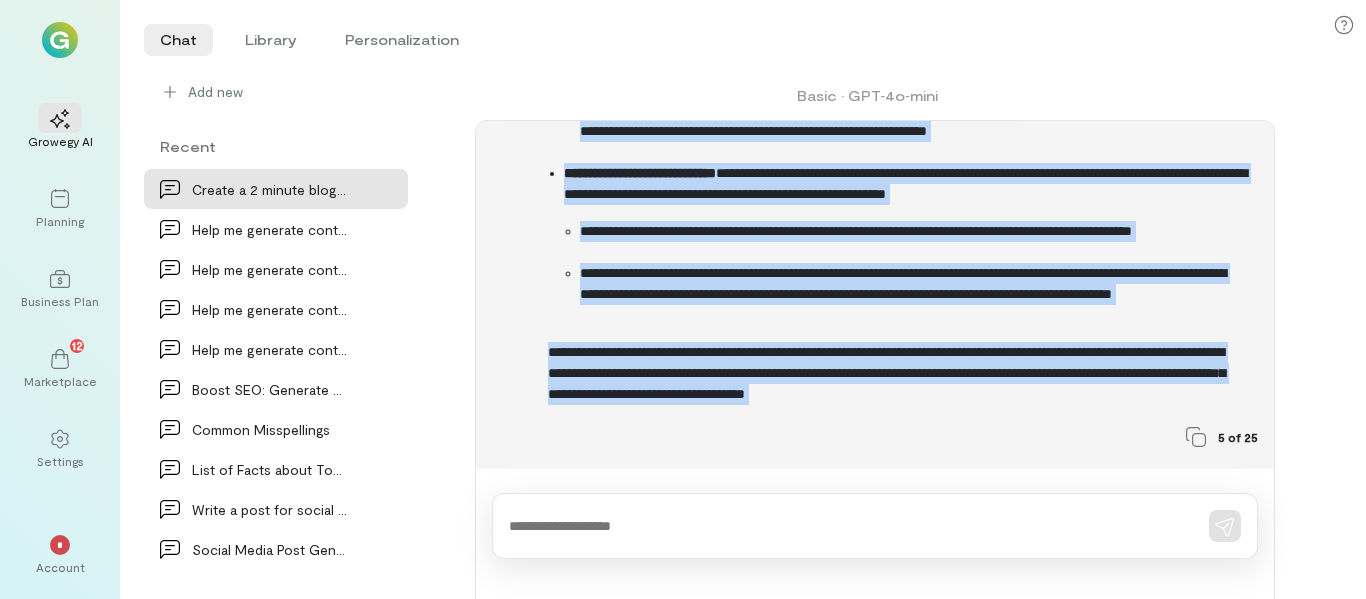 drag, startPoint x: 547, startPoint y: 183, endPoint x: 1006, endPoint y: 414, distance: 513.85016 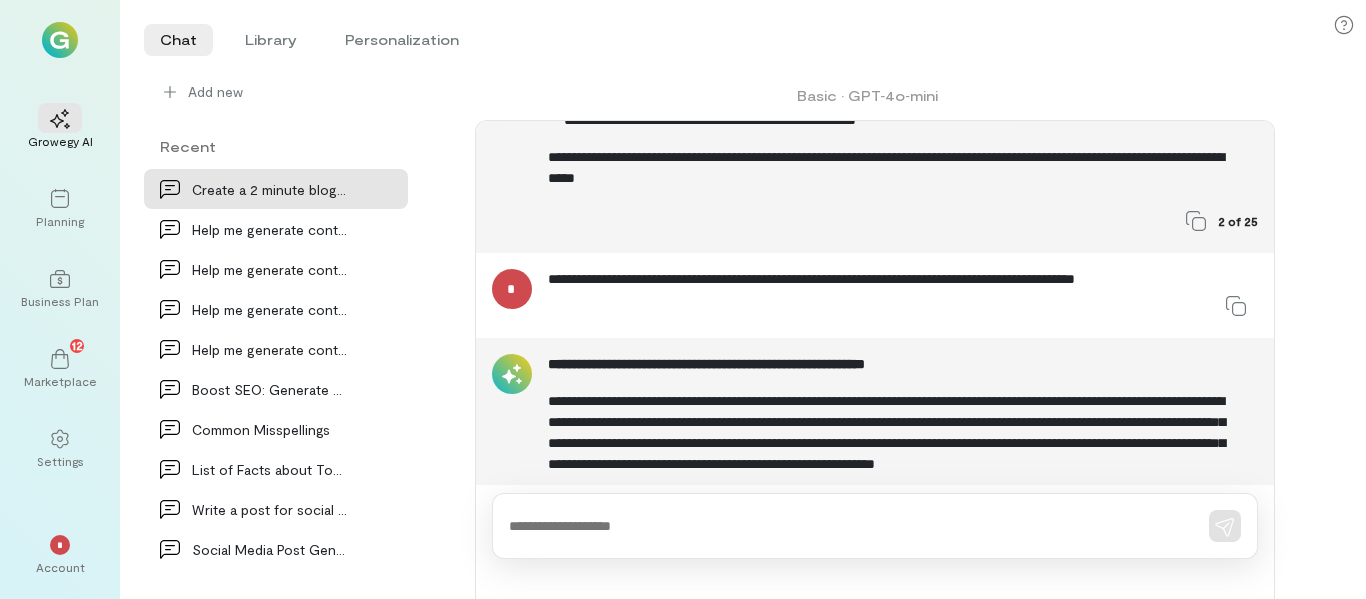 scroll, scrollTop: 1619, scrollLeft: 0, axis: vertical 